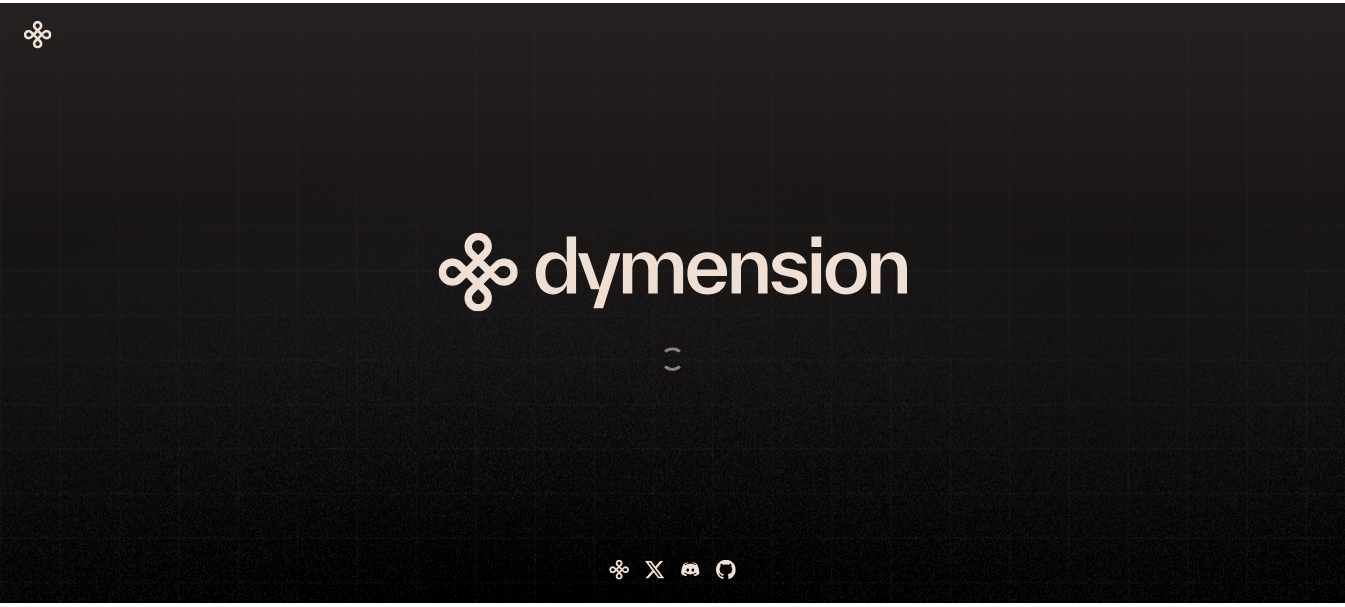 scroll, scrollTop: 0, scrollLeft: 0, axis: both 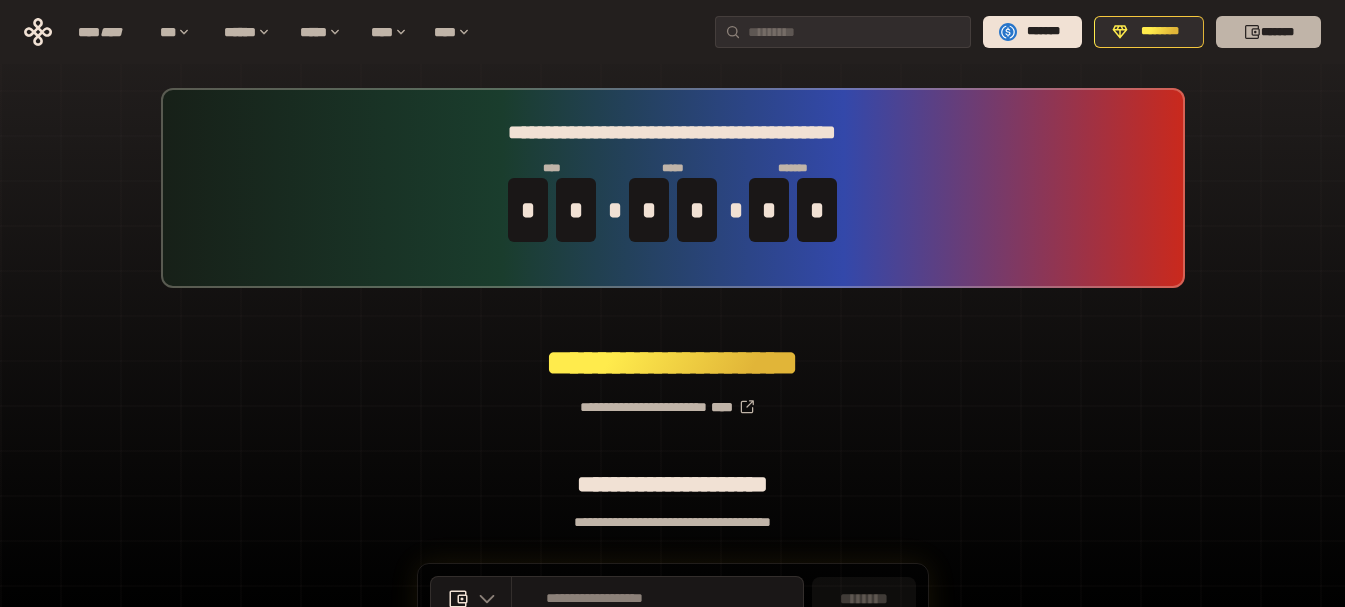 click on "*******" at bounding box center (1268, 32) 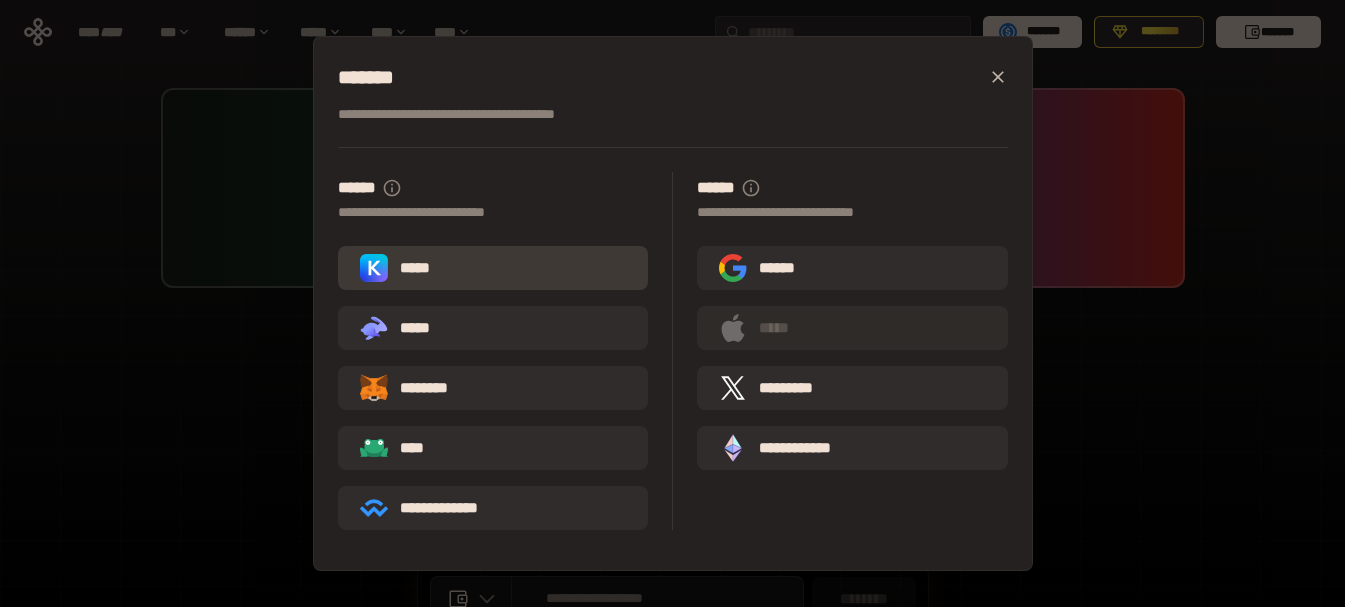 click on "*****" at bounding box center (493, 268) 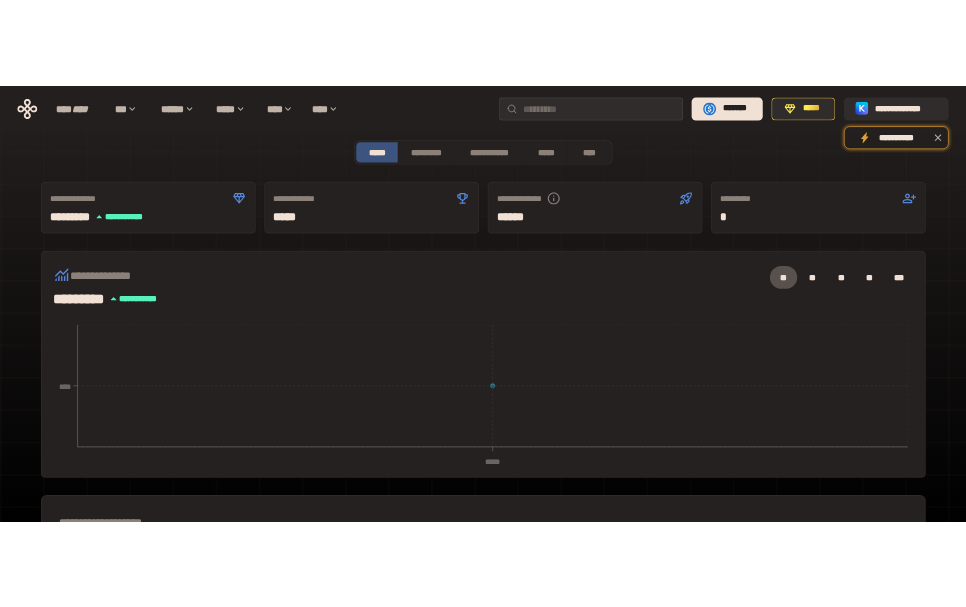scroll, scrollTop: 0, scrollLeft: 0, axis: both 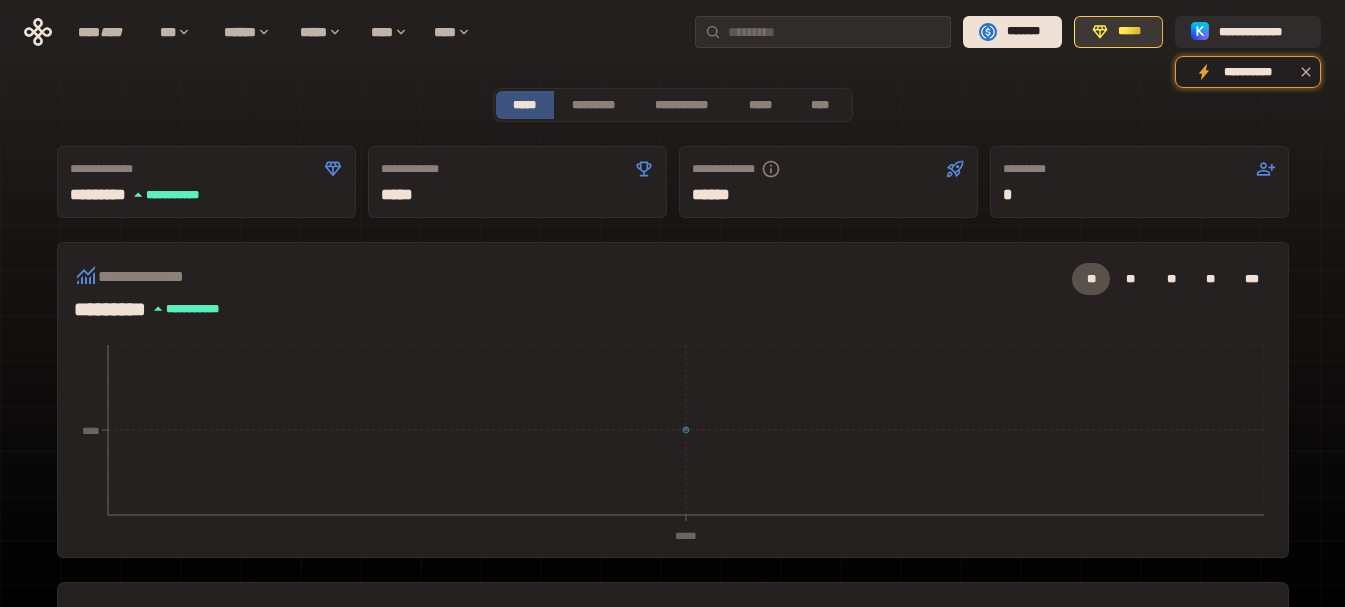 click on "*****" at bounding box center [1129, 32] 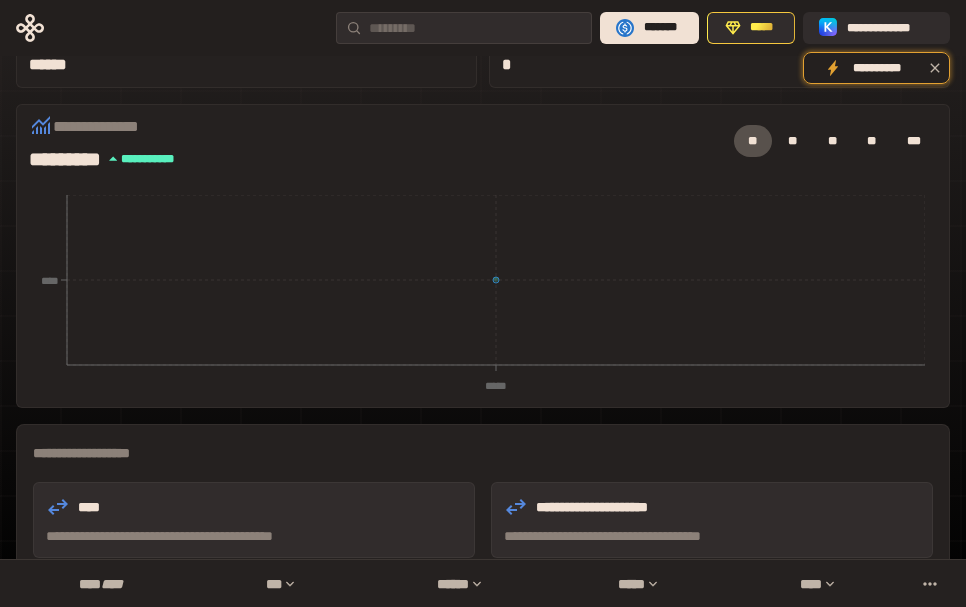scroll, scrollTop: 0, scrollLeft: 0, axis: both 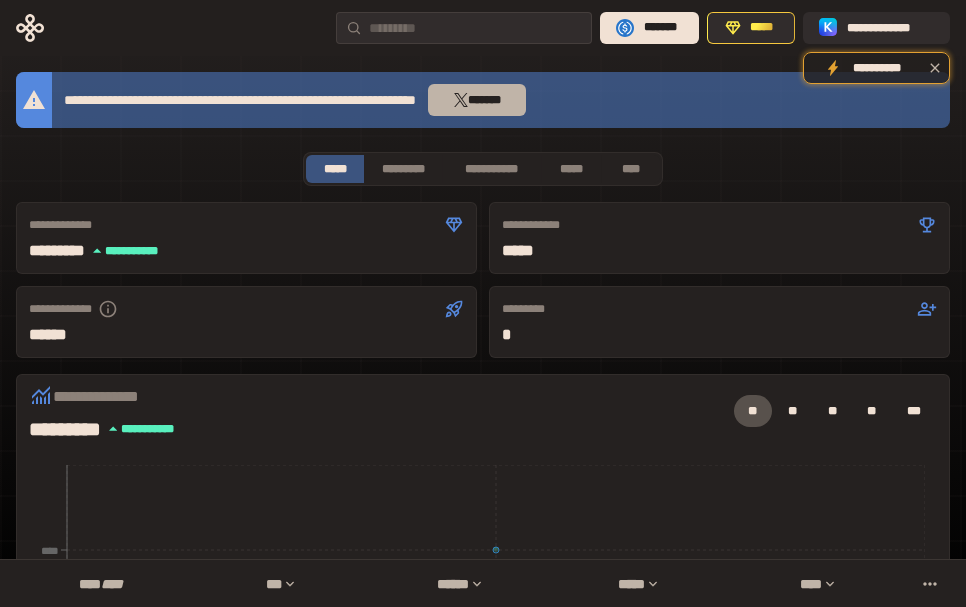 click on "*******" at bounding box center [477, 100] 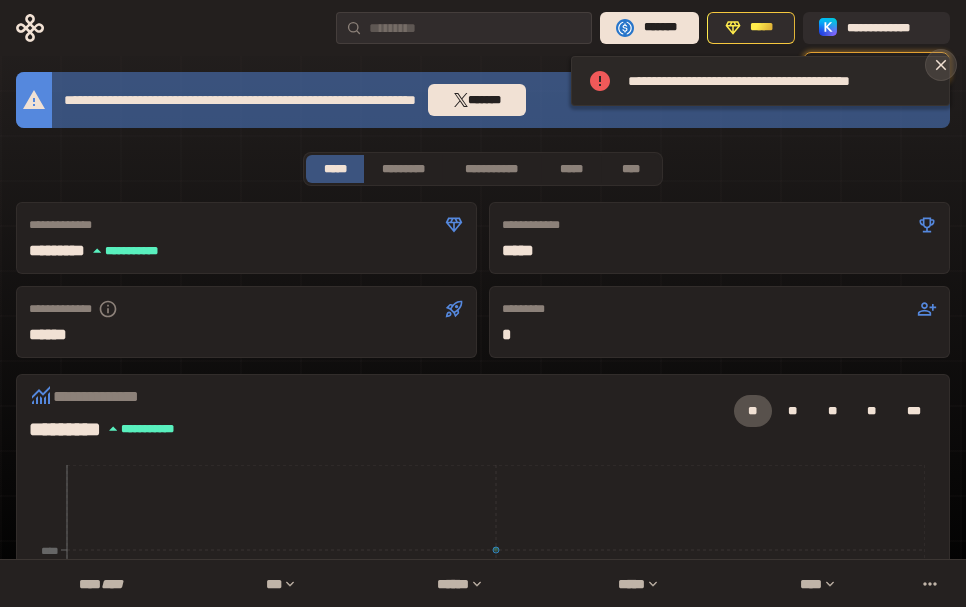 click 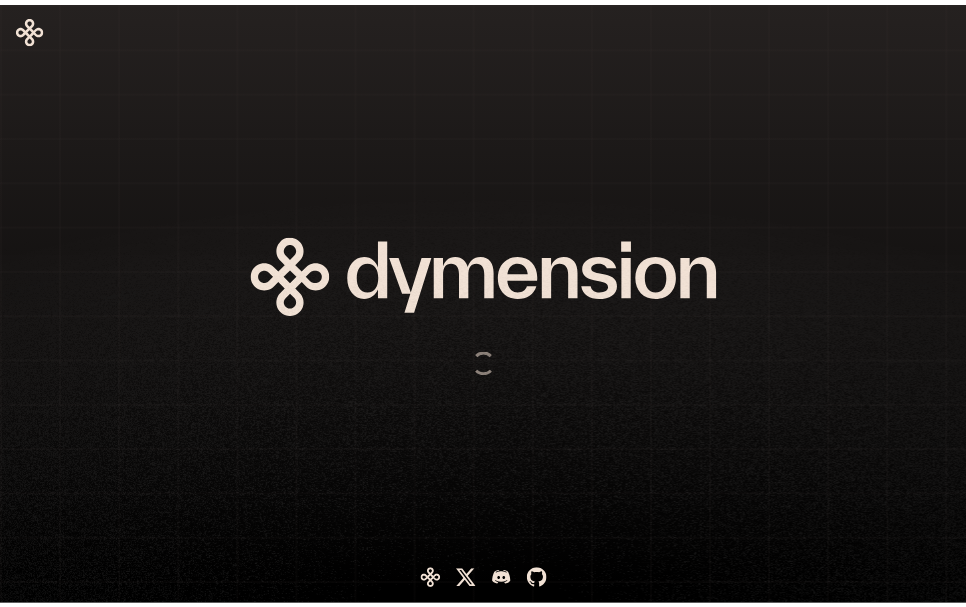 scroll, scrollTop: 0, scrollLeft: 0, axis: both 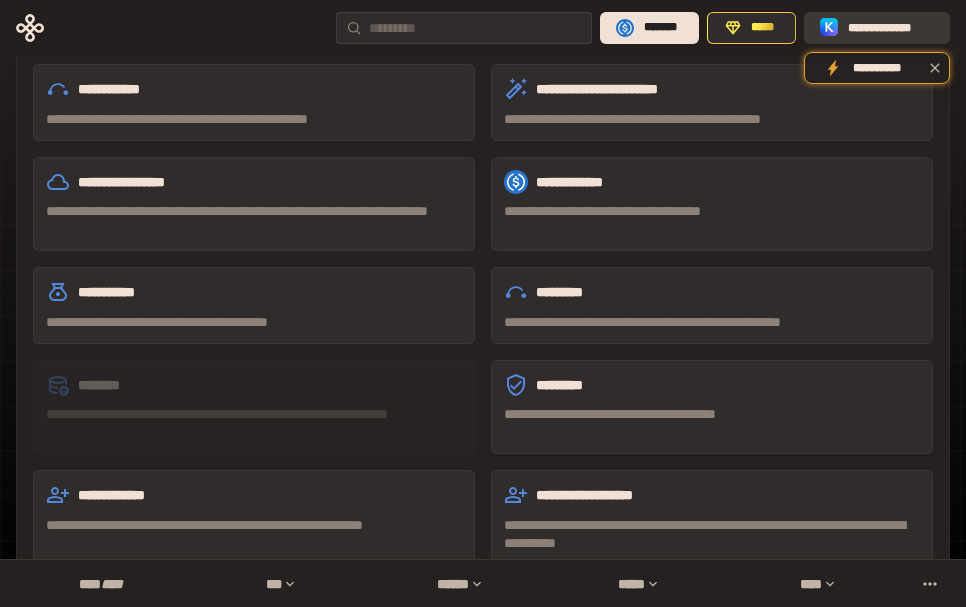 click on "**********" at bounding box center (891, 28) 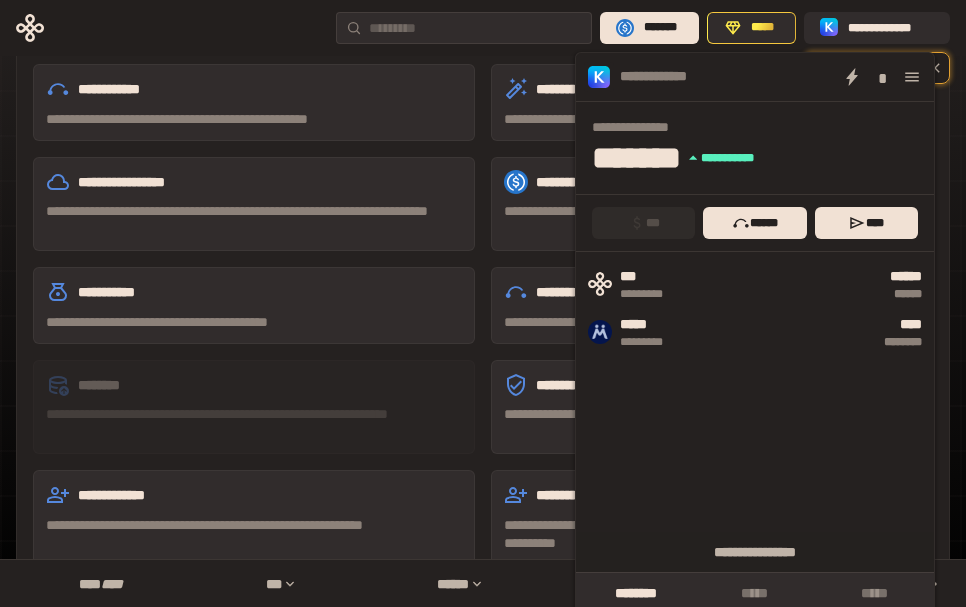 click 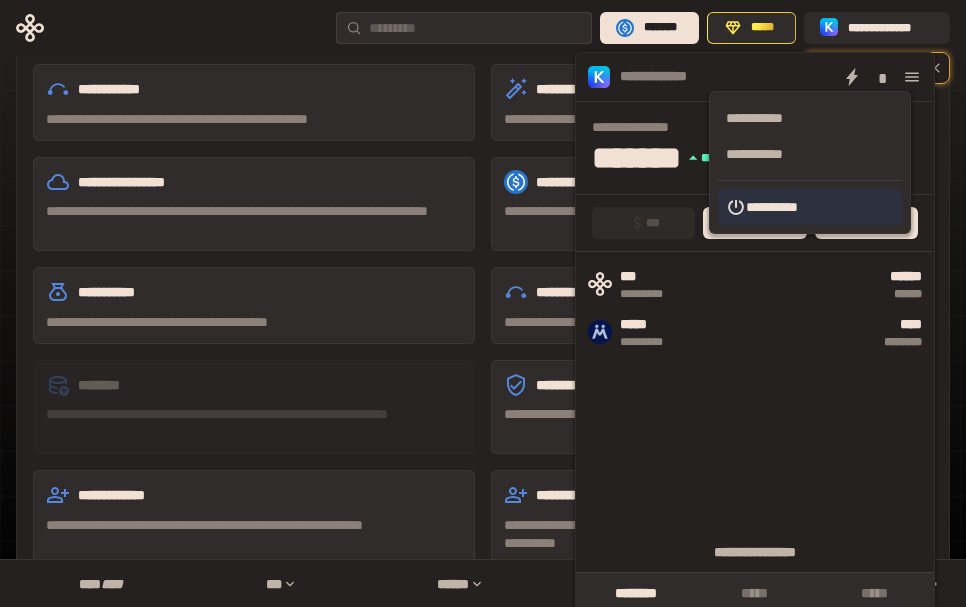 click on "**********" at bounding box center [810, 207] 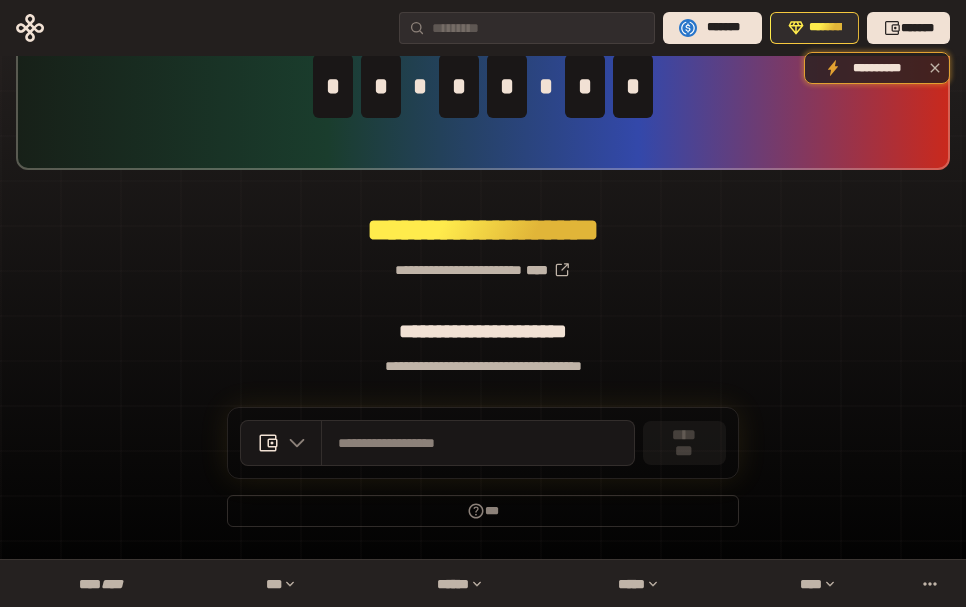 scroll, scrollTop: 102, scrollLeft: 0, axis: vertical 